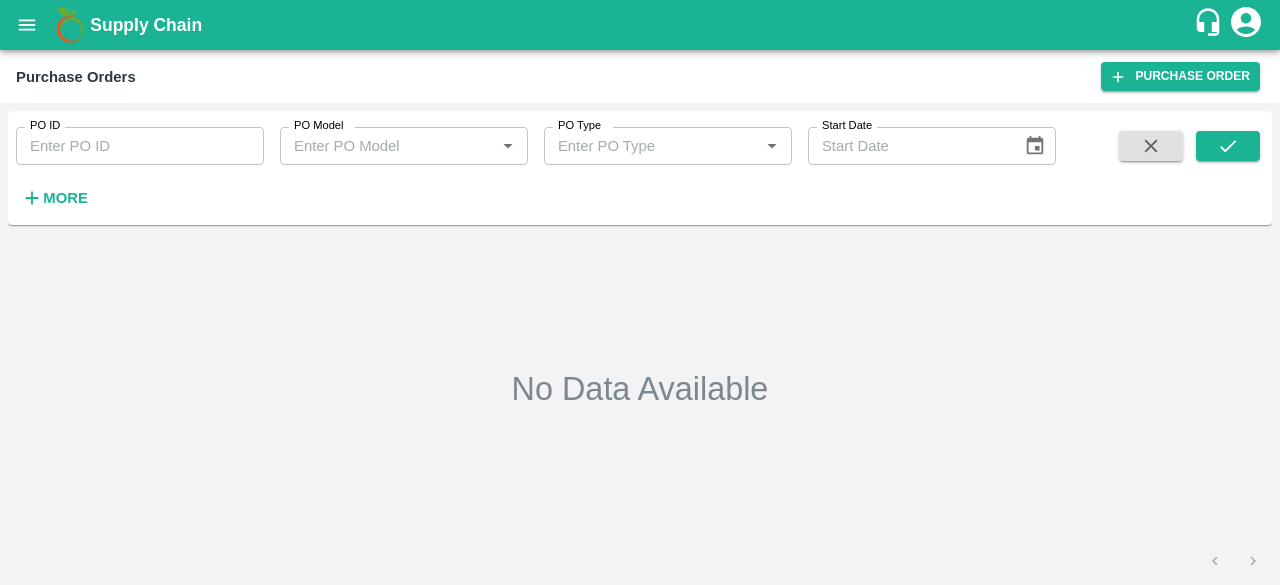 scroll, scrollTop: 0, scrollLeft: 0, axis: both 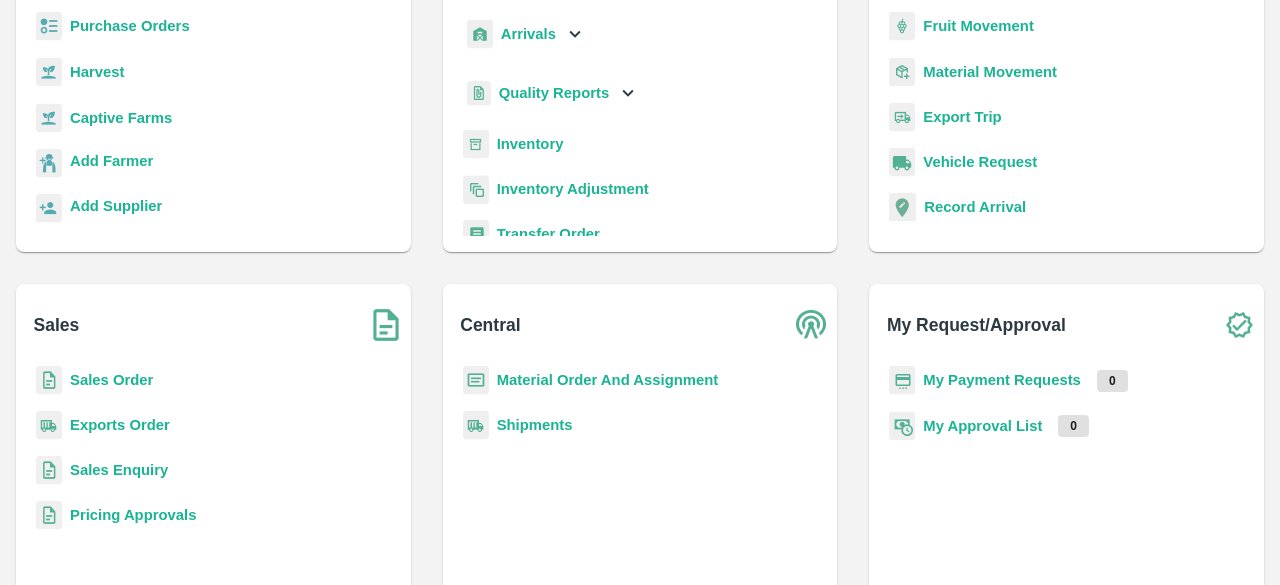 click on "Sales Order" at bounding box center [111, 380] 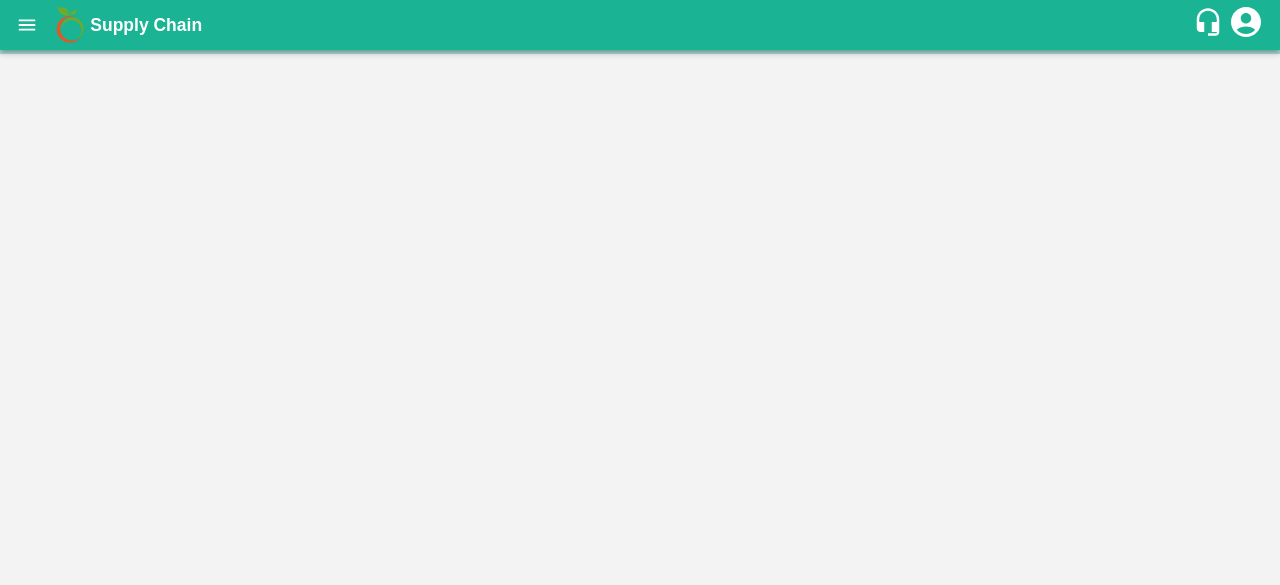 scroll, scrollTop: 0, scrollLeft: 0, axis: both 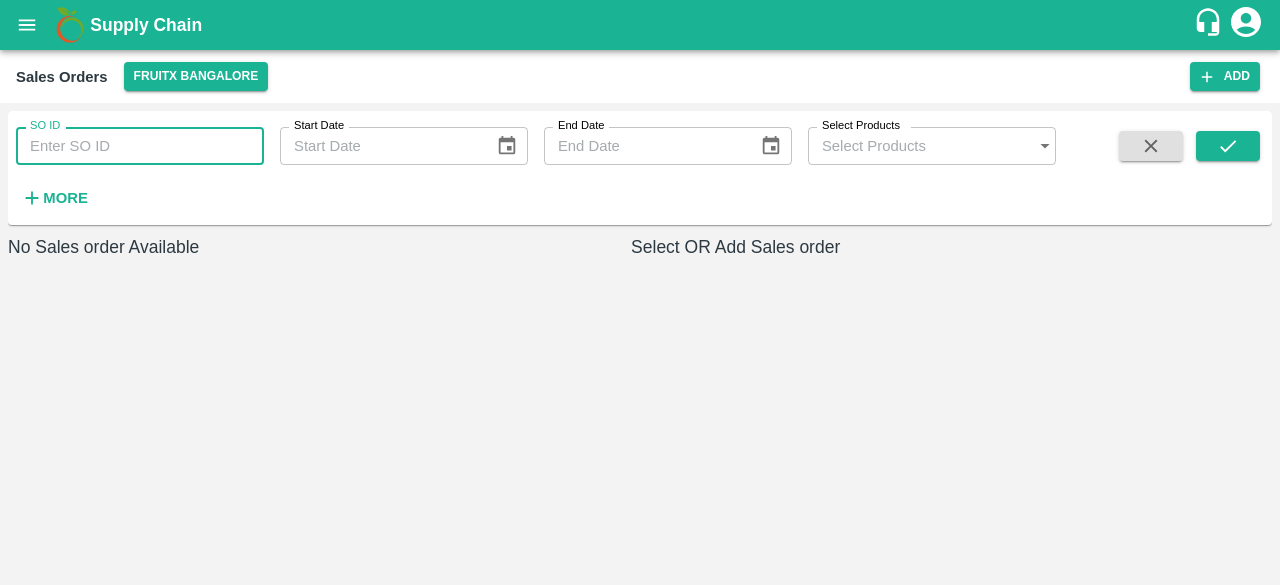 click on "SO ID" at bounding box center (140, 146) 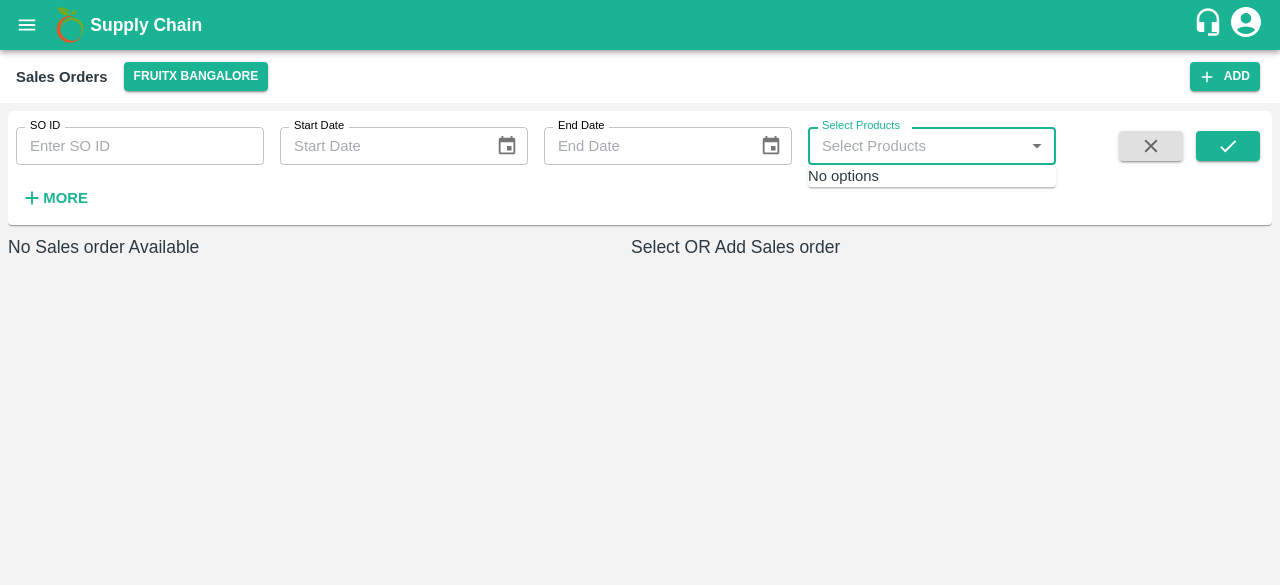 click on "Select Products" at bounding box center (912, 146) 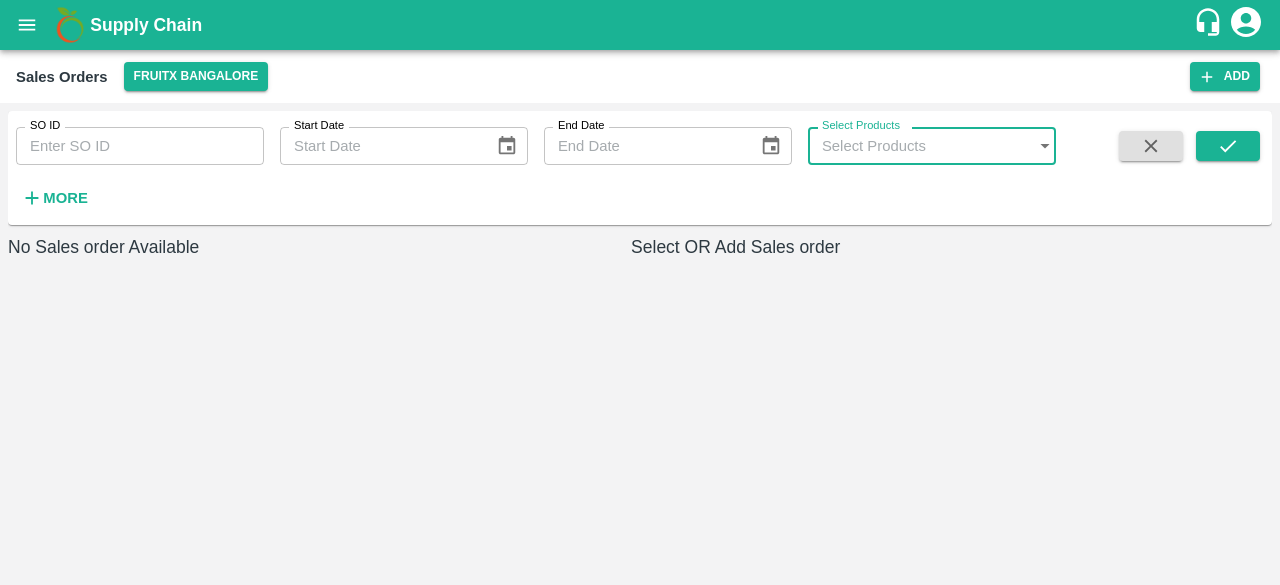 type on "DD/MM/YYYY" 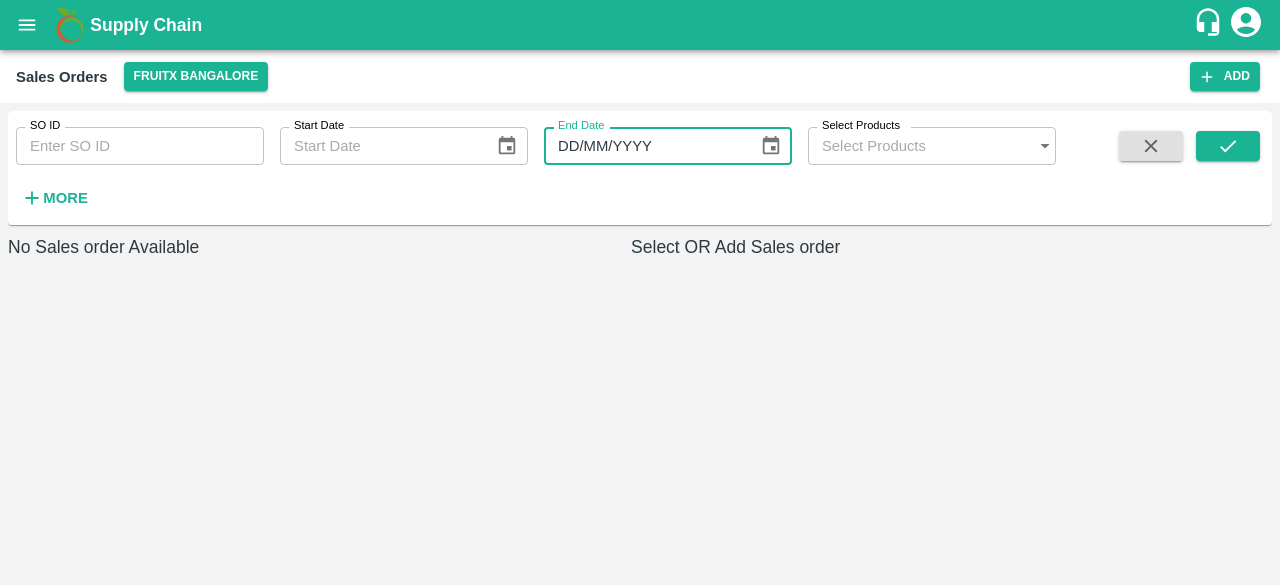 click on "DD/MM/YYYY" at bounding box center (644, 146) 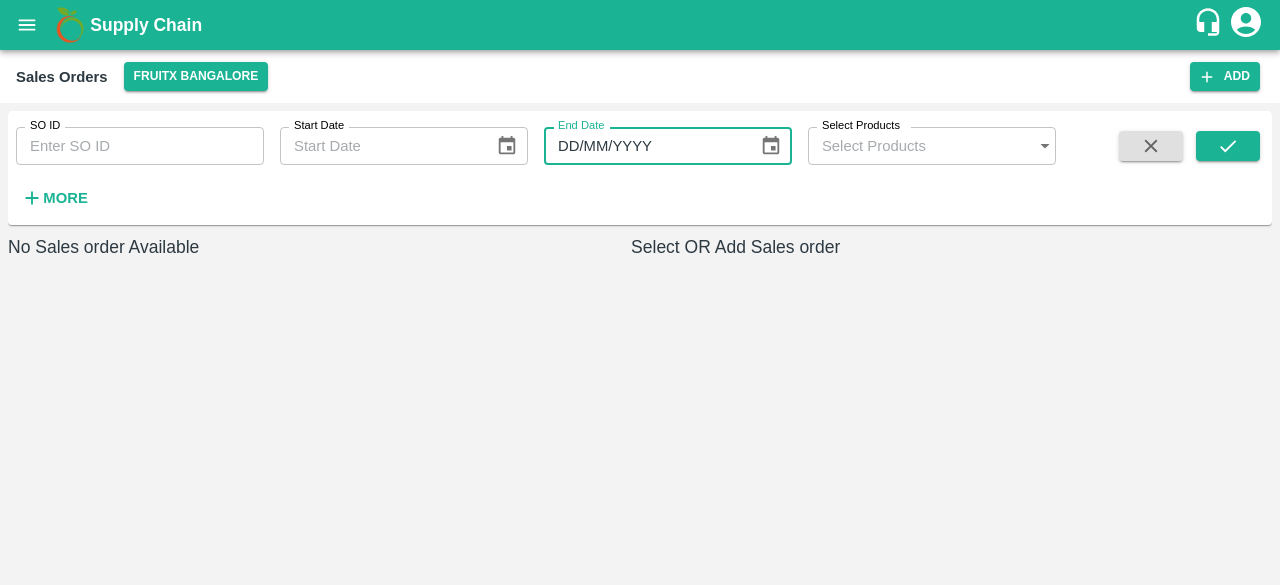 type 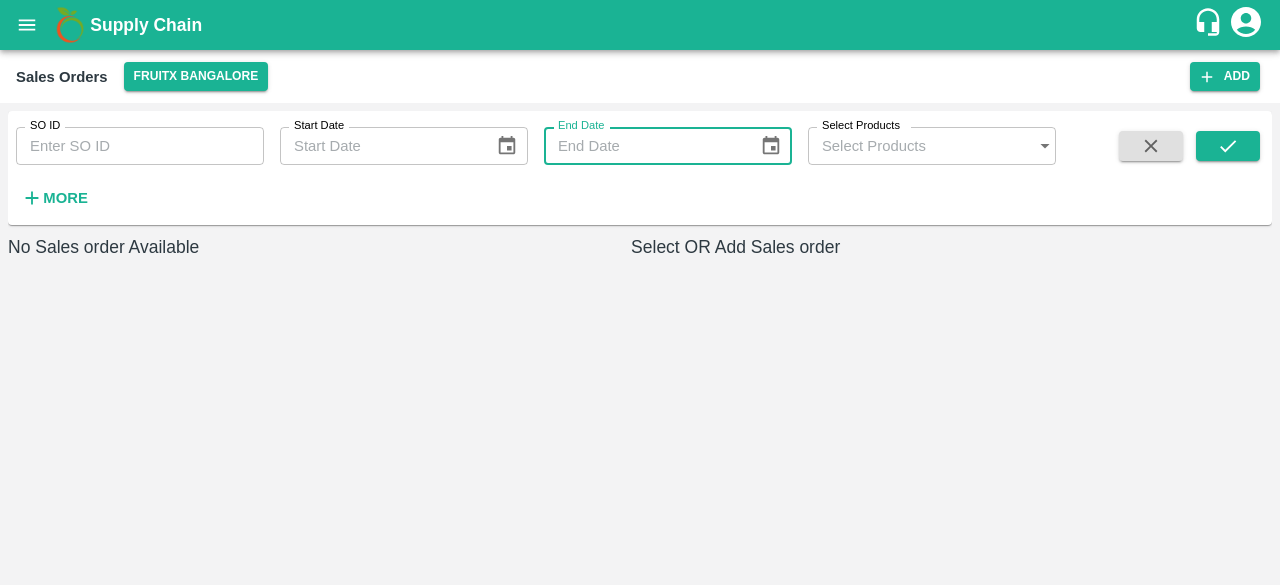 type on "DD/MM/YYYY" 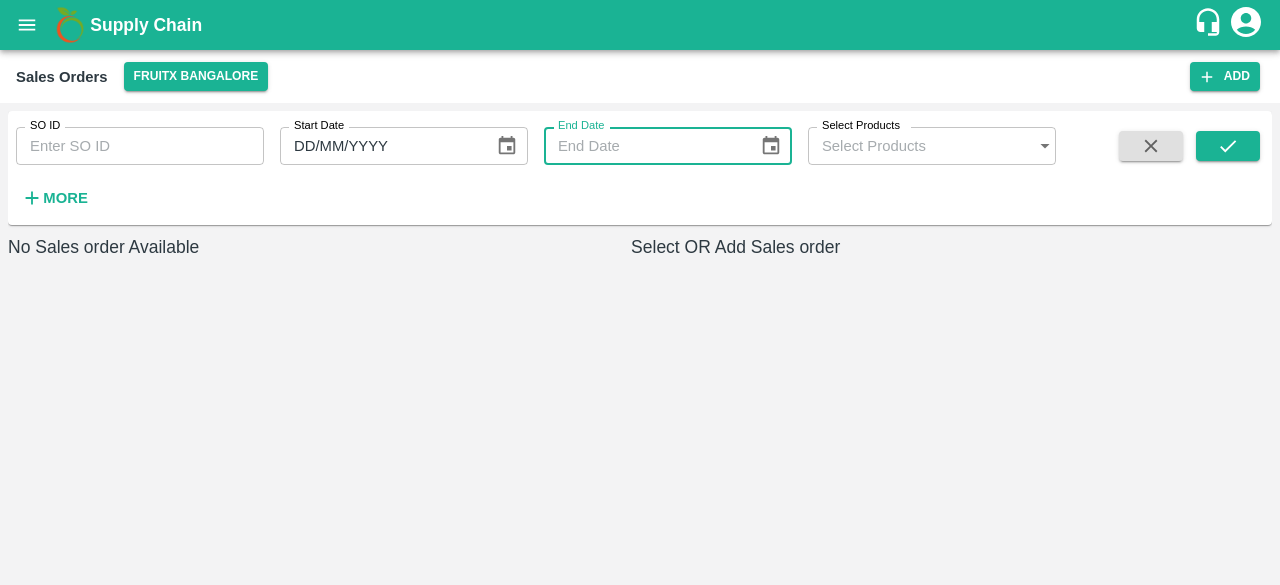 click on "DD/MM/YYYY" at bounding box center [380, 146] 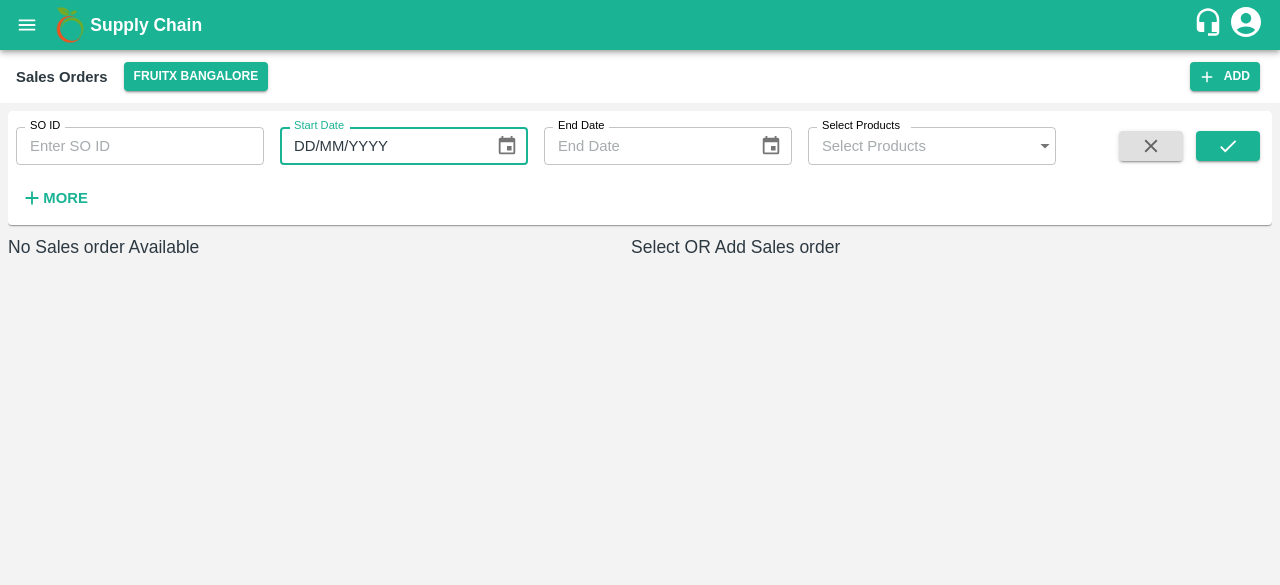 type 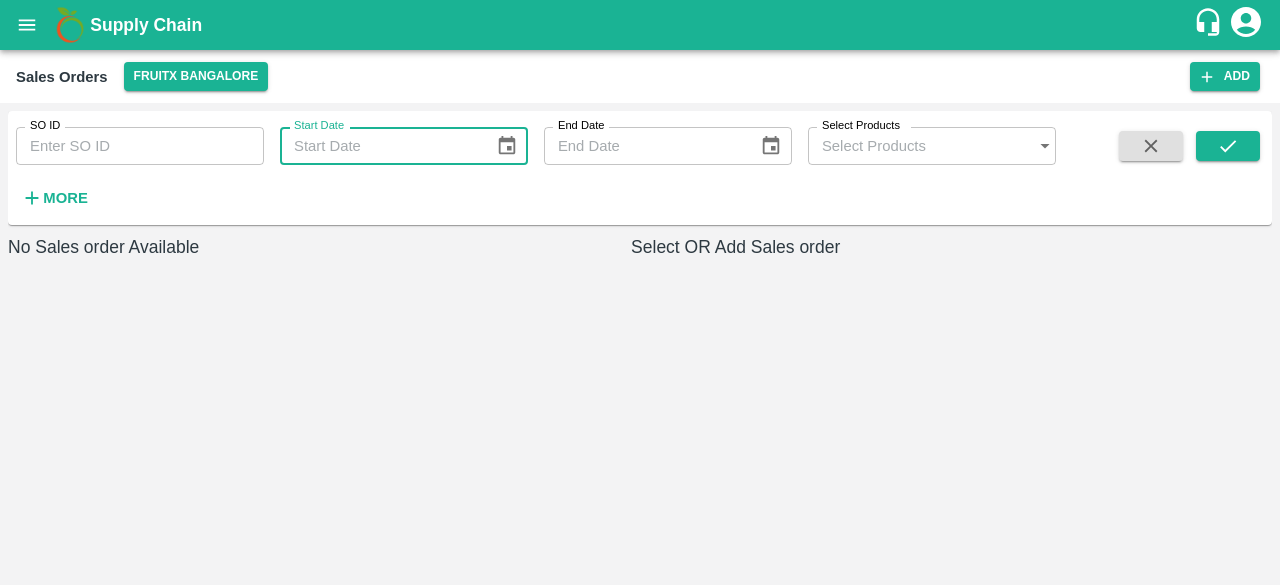 click on "SO ID" at bounding box center [140, 146] 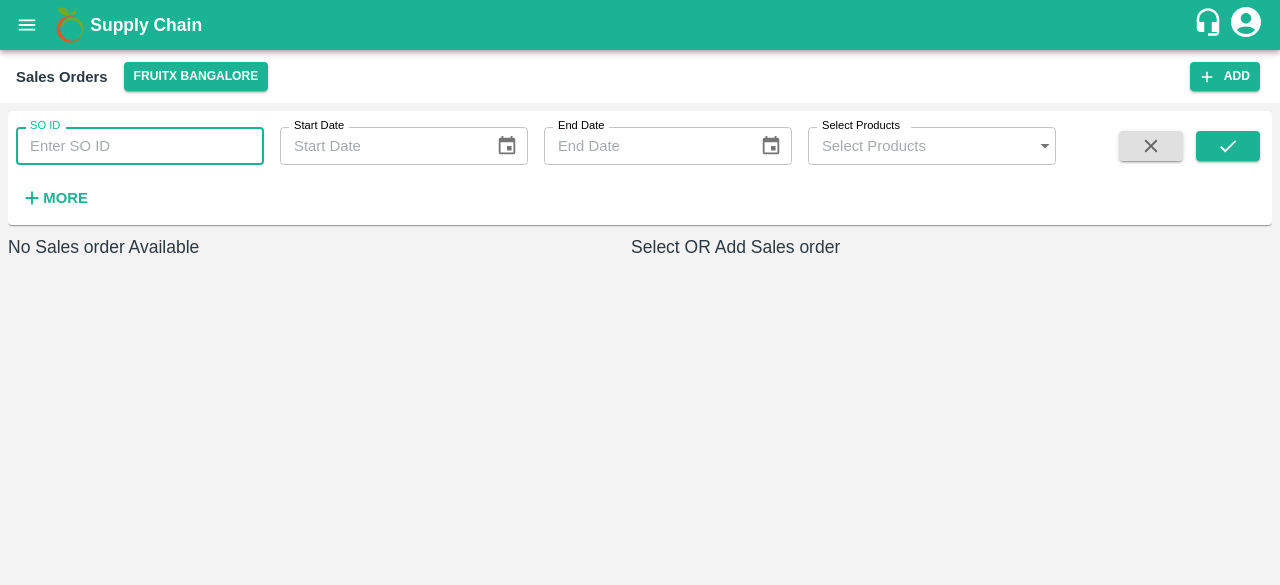 click on "More" at bounding box center [65, 198] 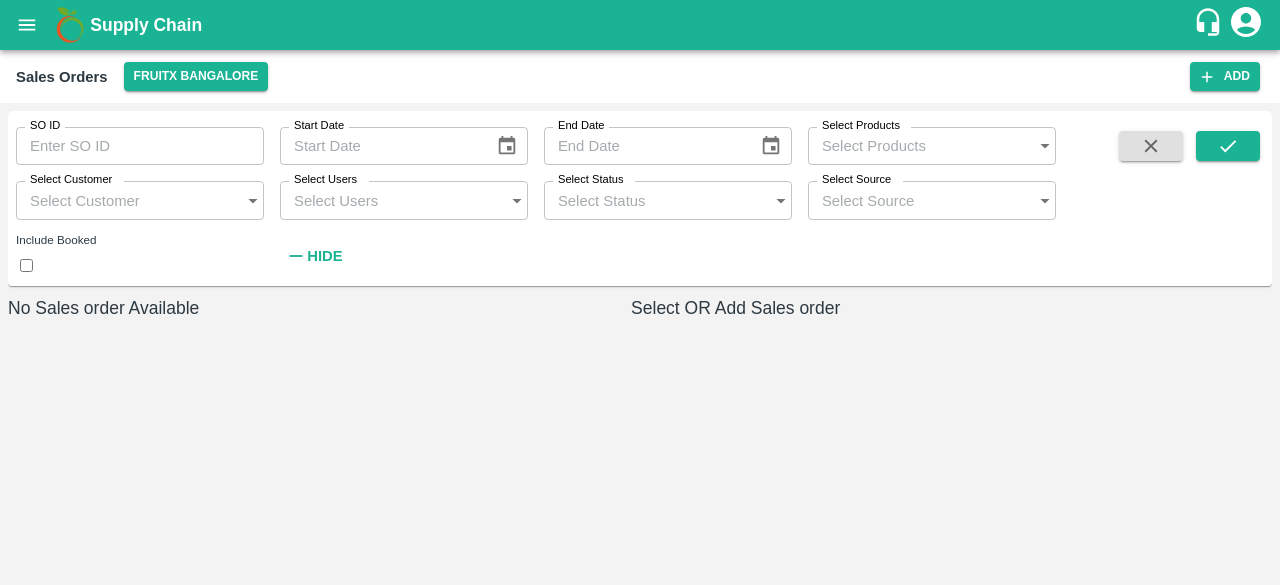 click on "Select Source" at bounding box center [912, 200] 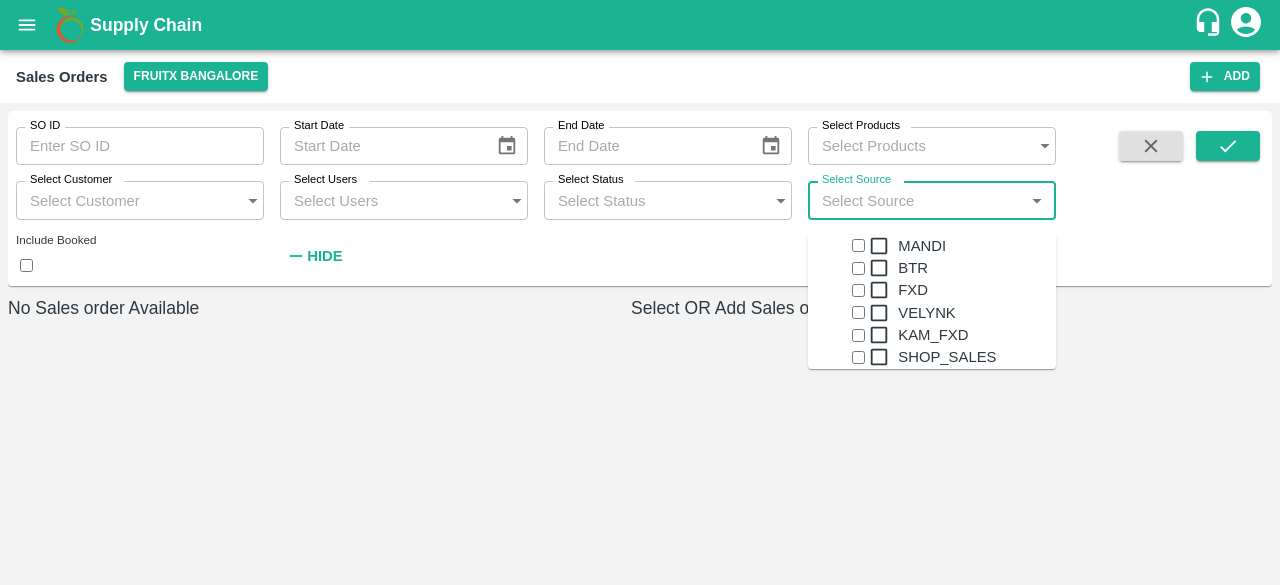 scroll, scrollTop: 0, scrollLeft: 0, axis: both 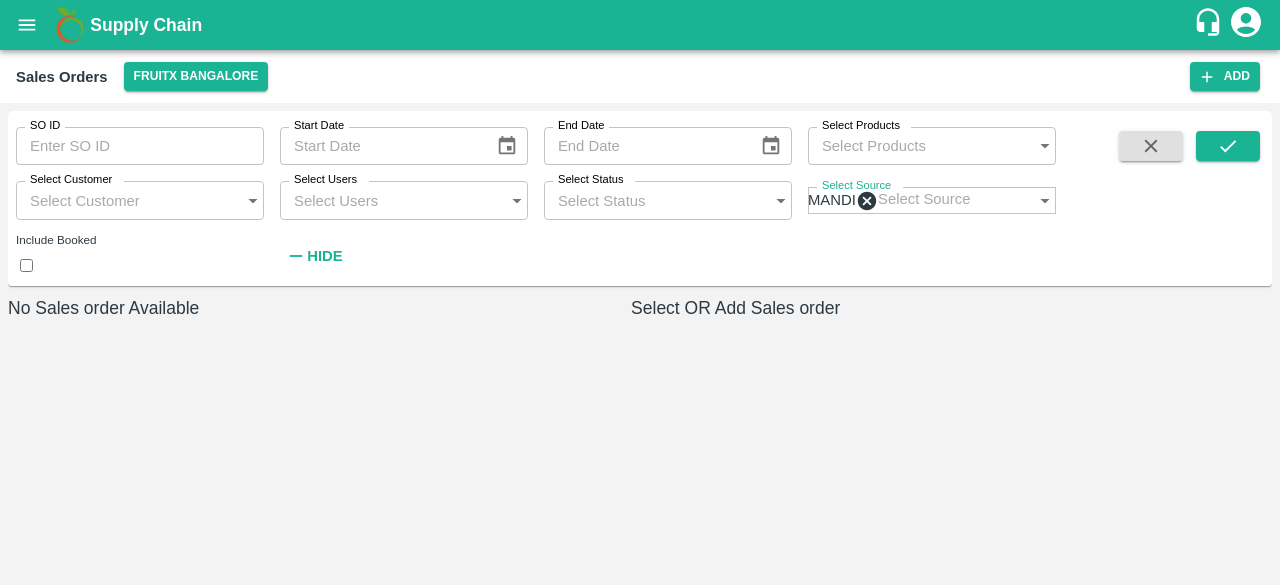 click on "Select Status" at bounding box center (648, 200) 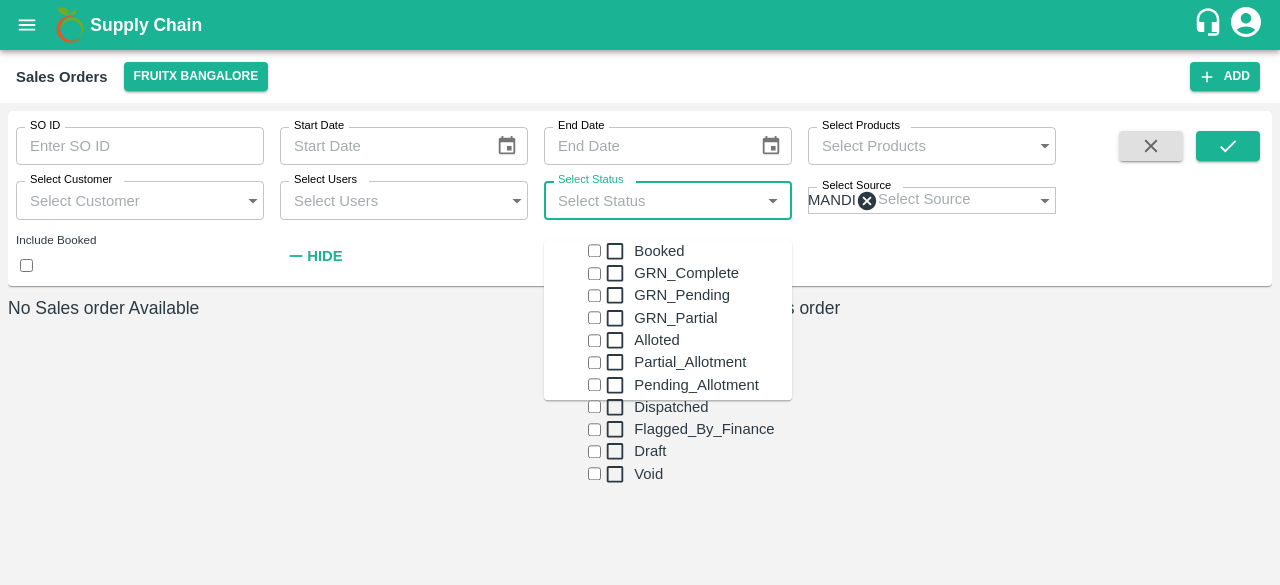 scroll, scrollTop: 199, scrollLeft: 0, axis: vertical 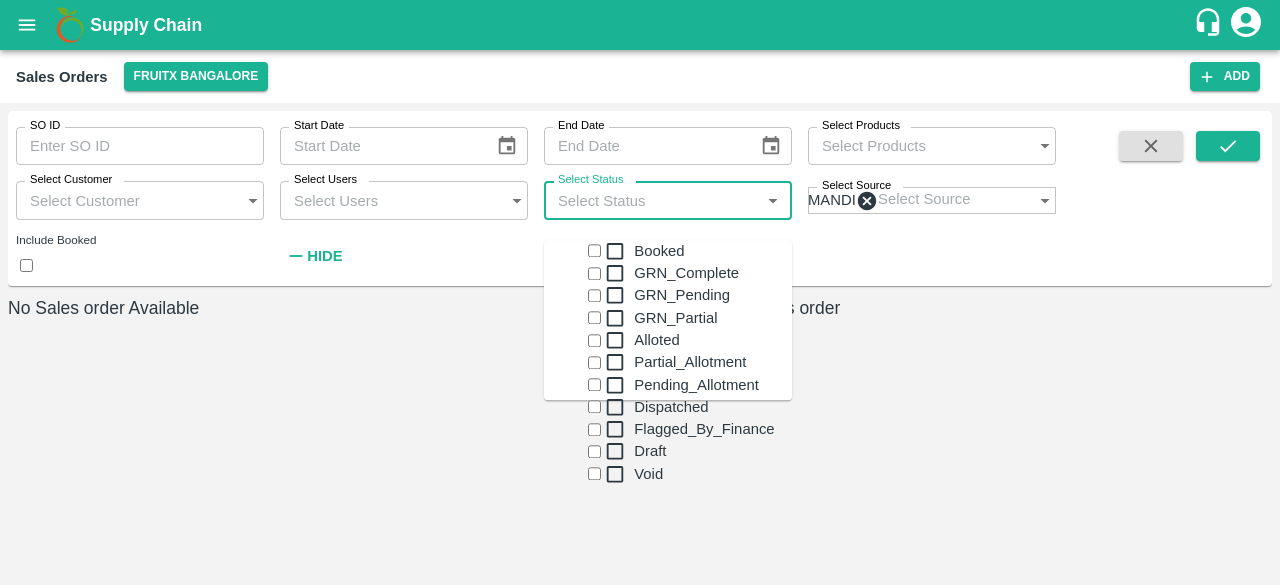click on "Select Users" at bounding box center [384, 200] 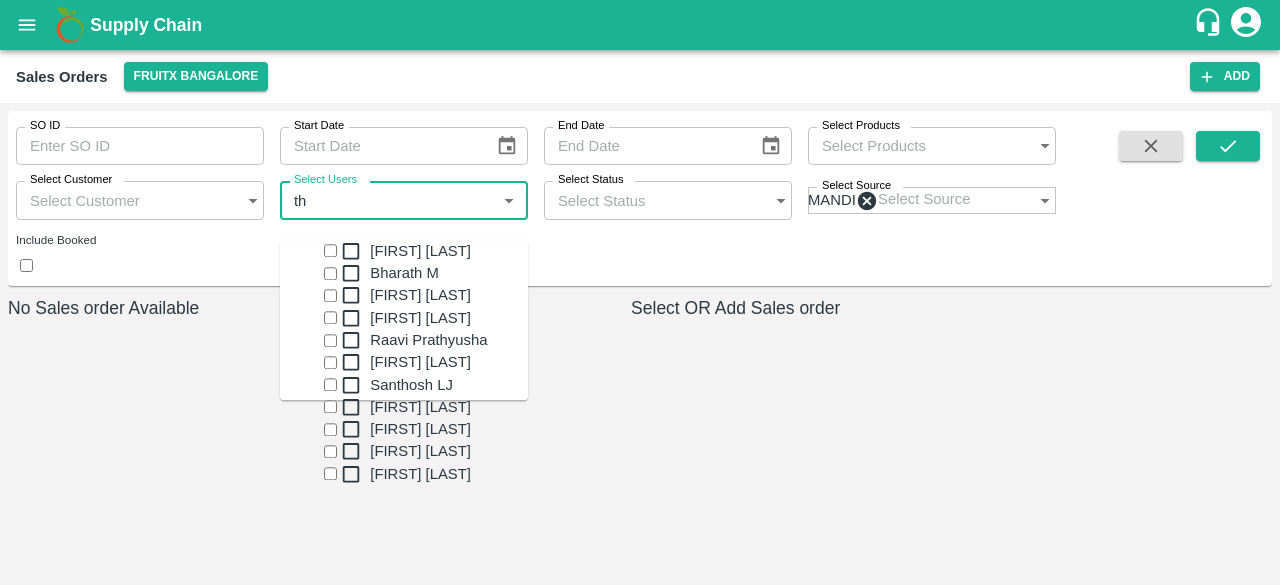 type on "t" 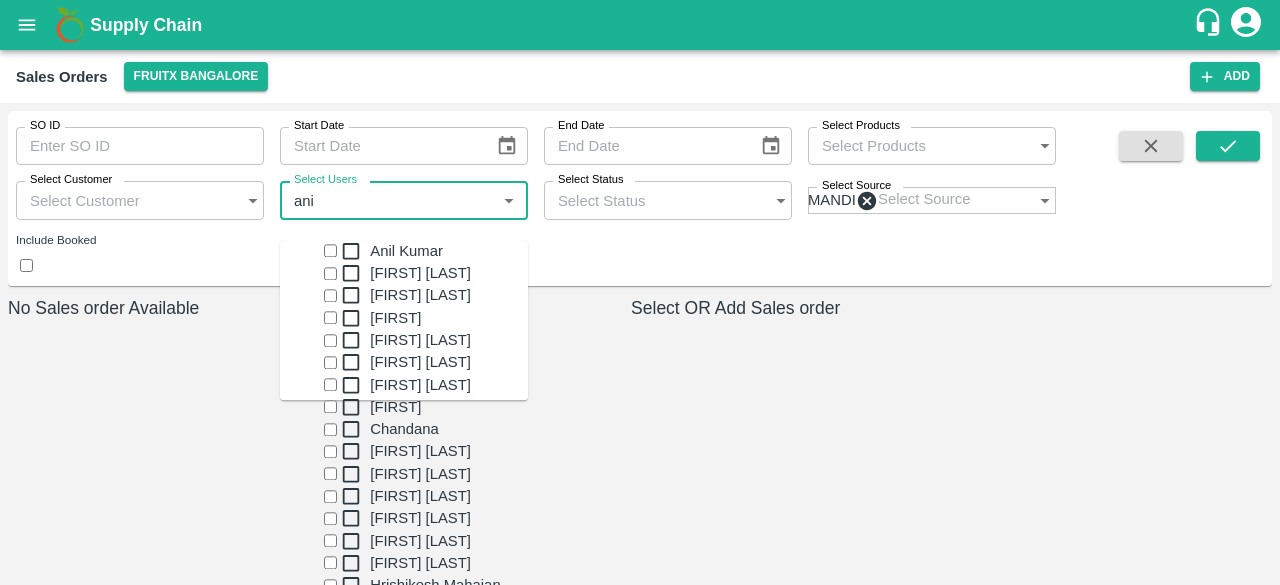 type on "[FIRST]" 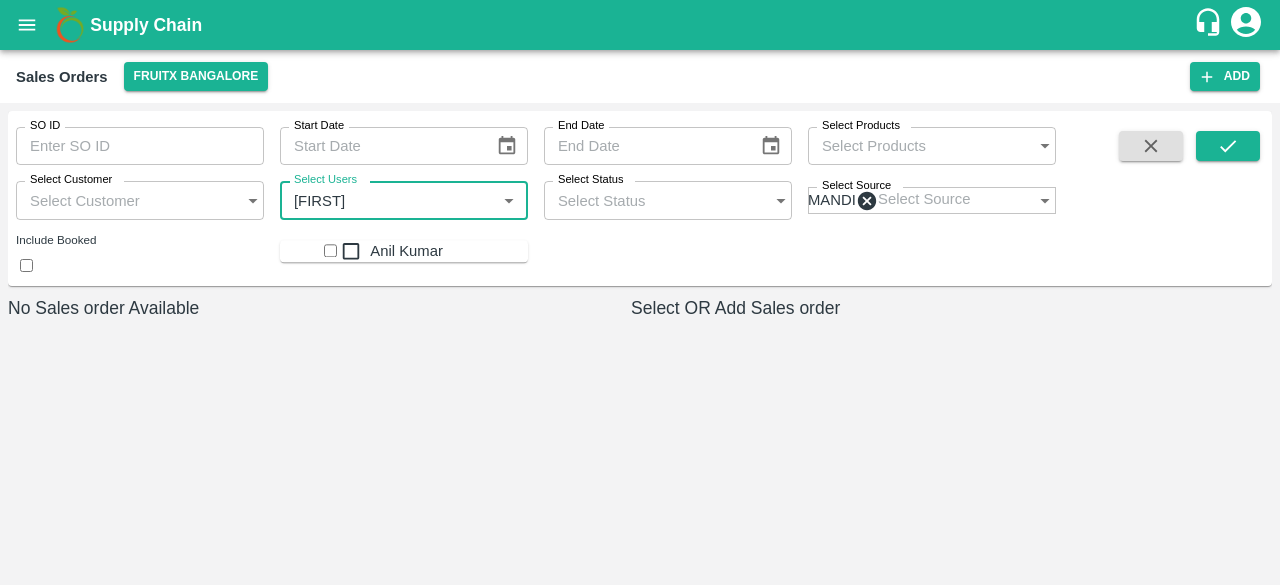 click at bounding box center [330, 251] 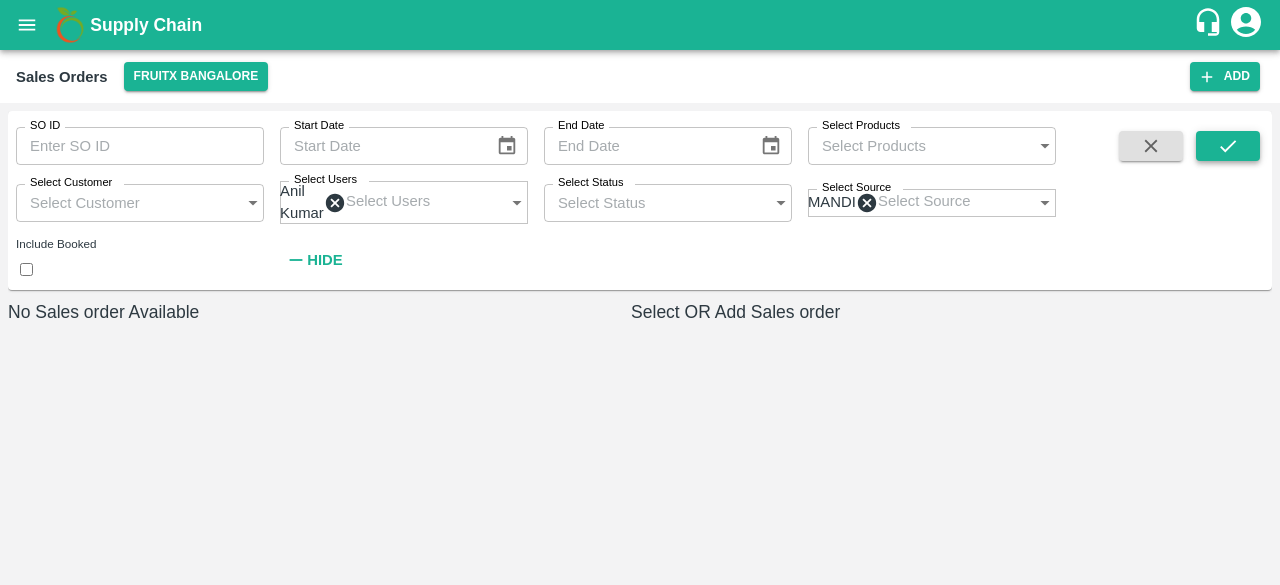 click 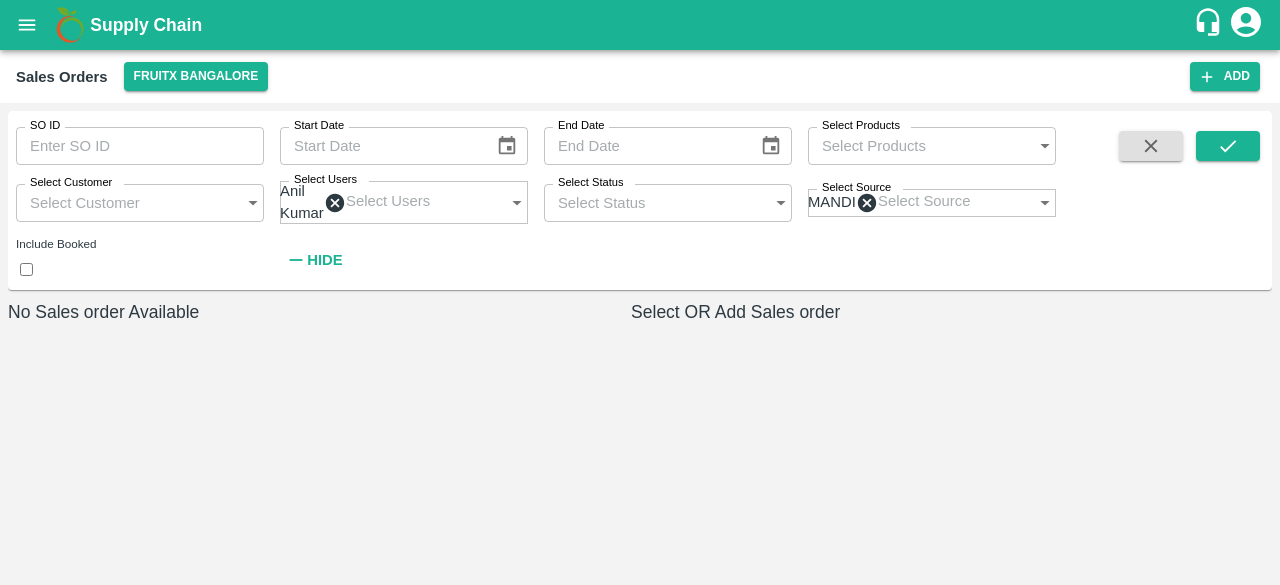 click on "Select Customer" at bounding box center (120, 203) 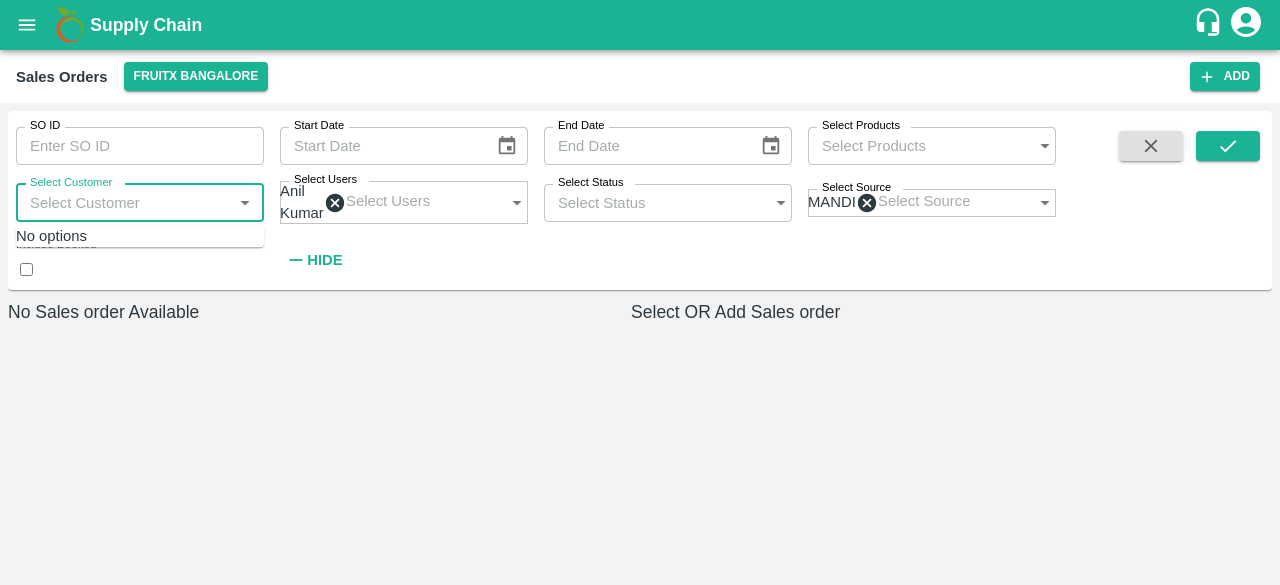 click at bounding box center [103, 298] 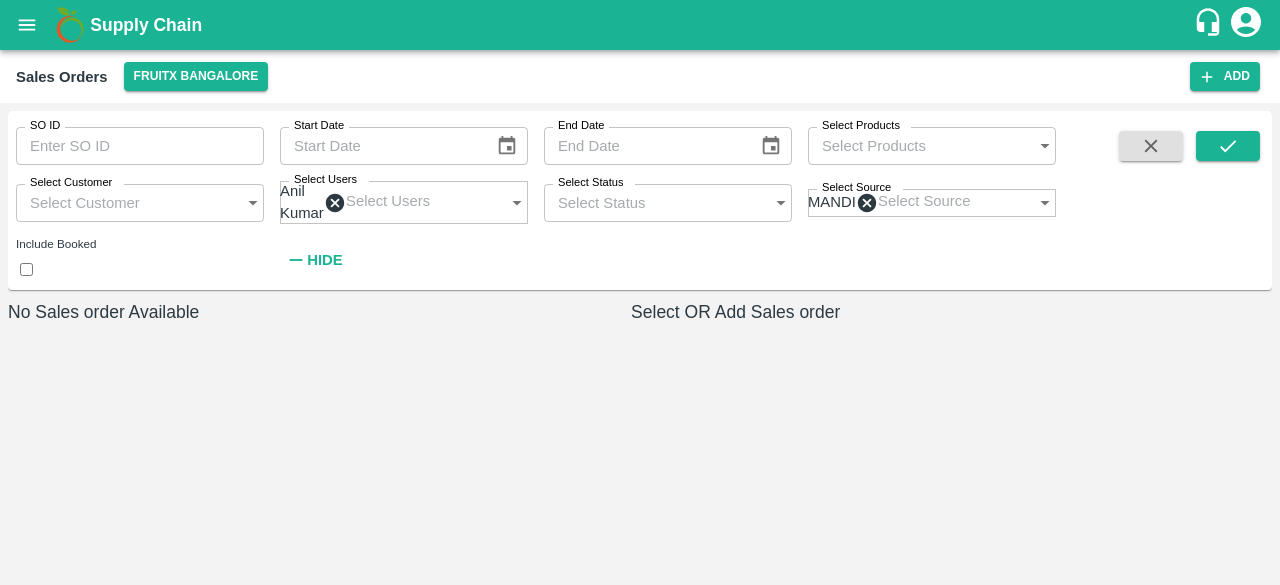 click 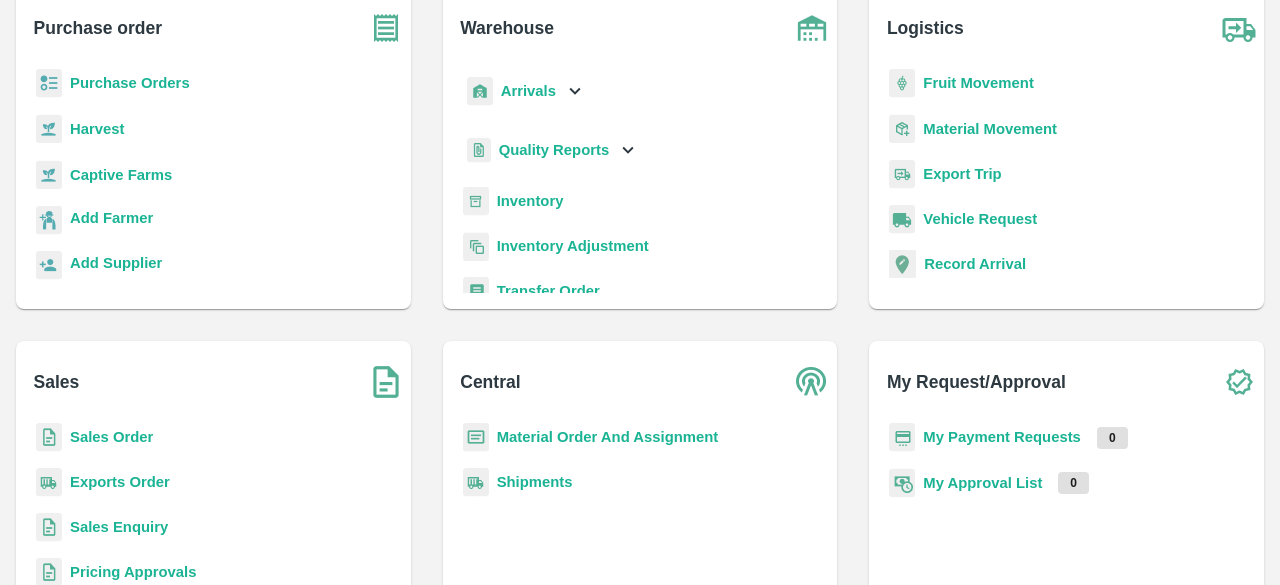 scroll, scrollTop: 138, scrollLeft: 0, axis: vertical 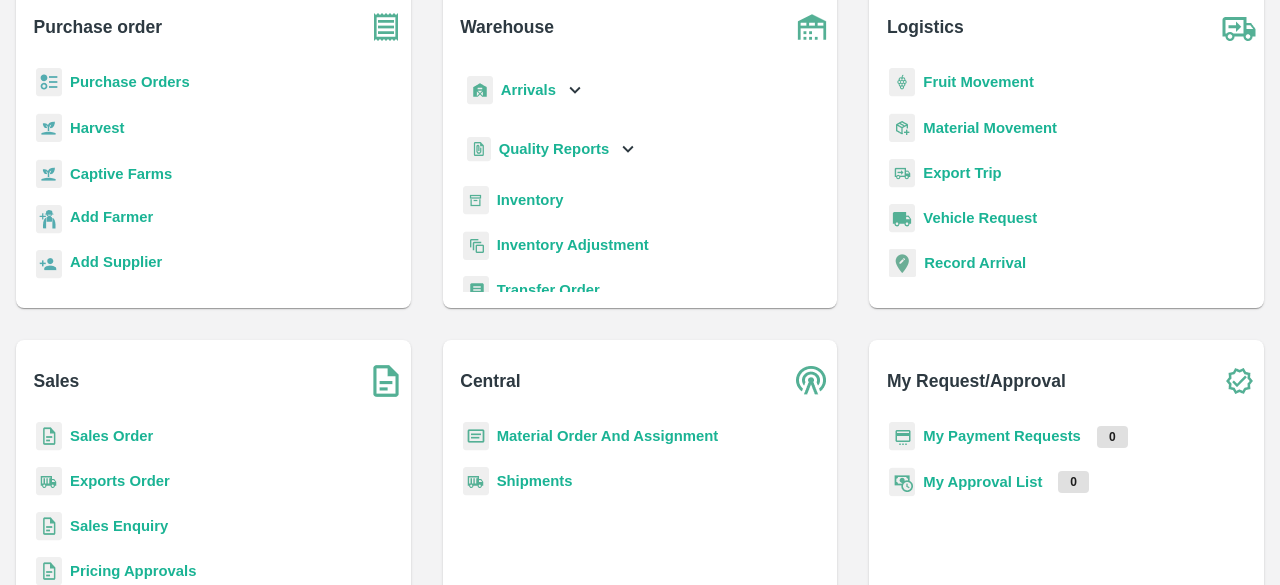 click on "Sales Order" at bounding box center [111, 436] 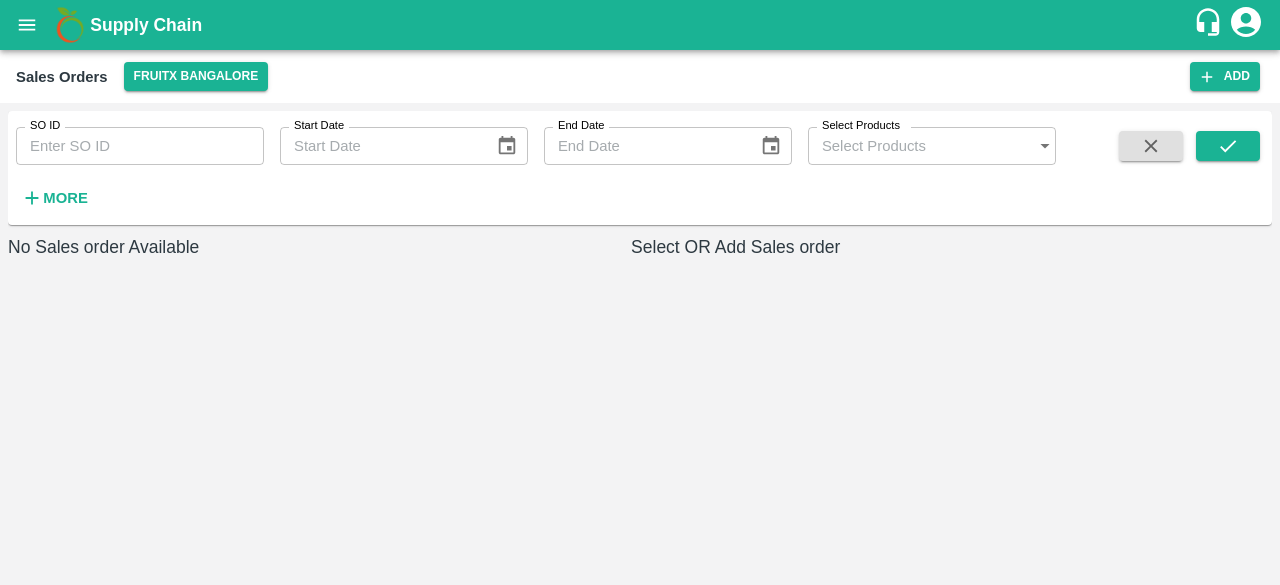 click on "SO ID" at bounding box center (140, 146) 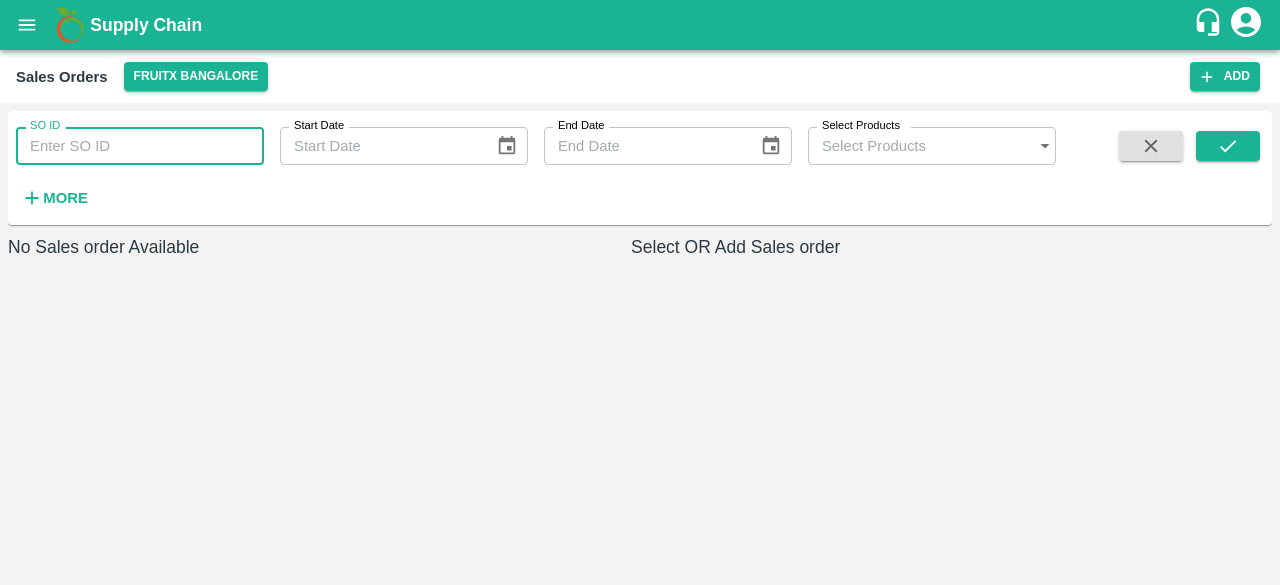 paste on "601086" 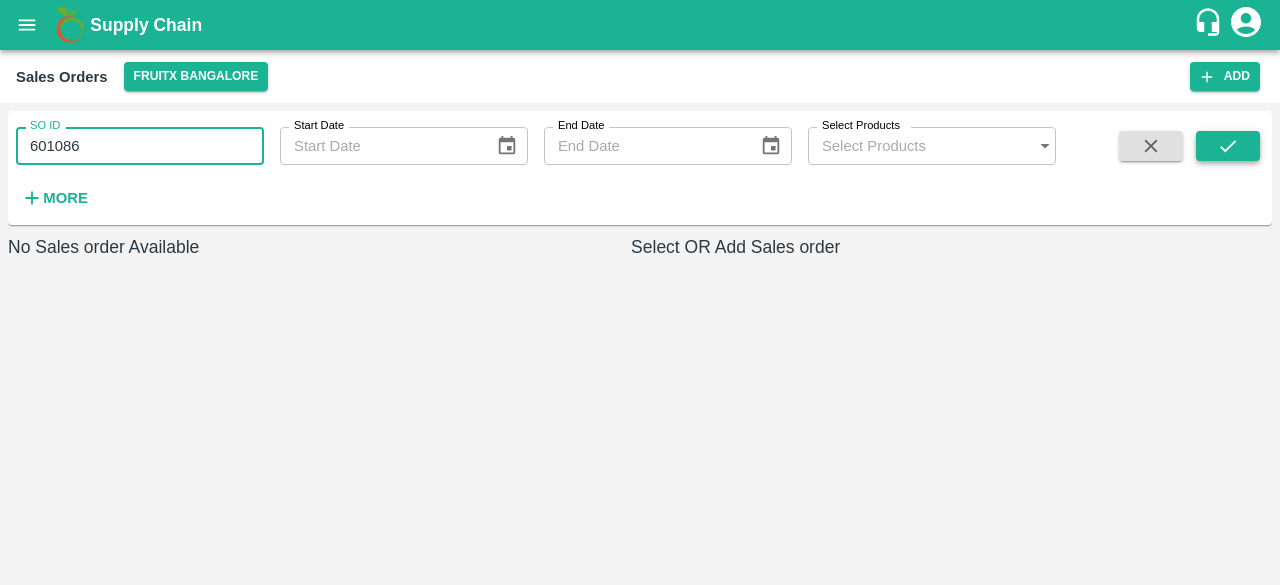 type on "601086" 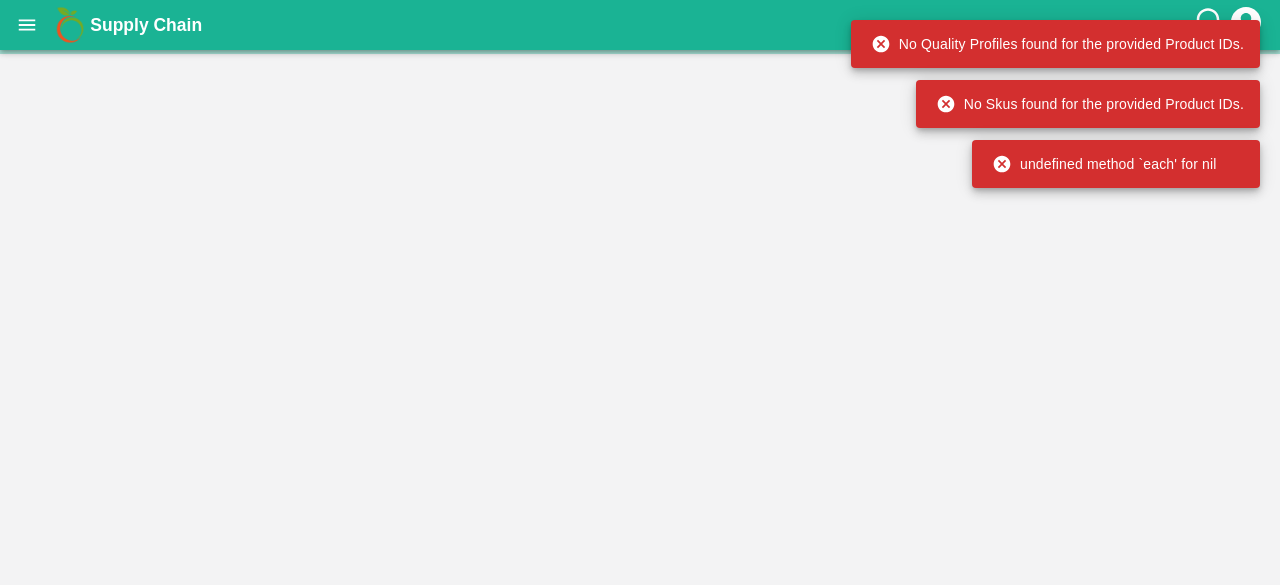 scroll, scrollTop: 0, scrollLeft: 0, axis: both 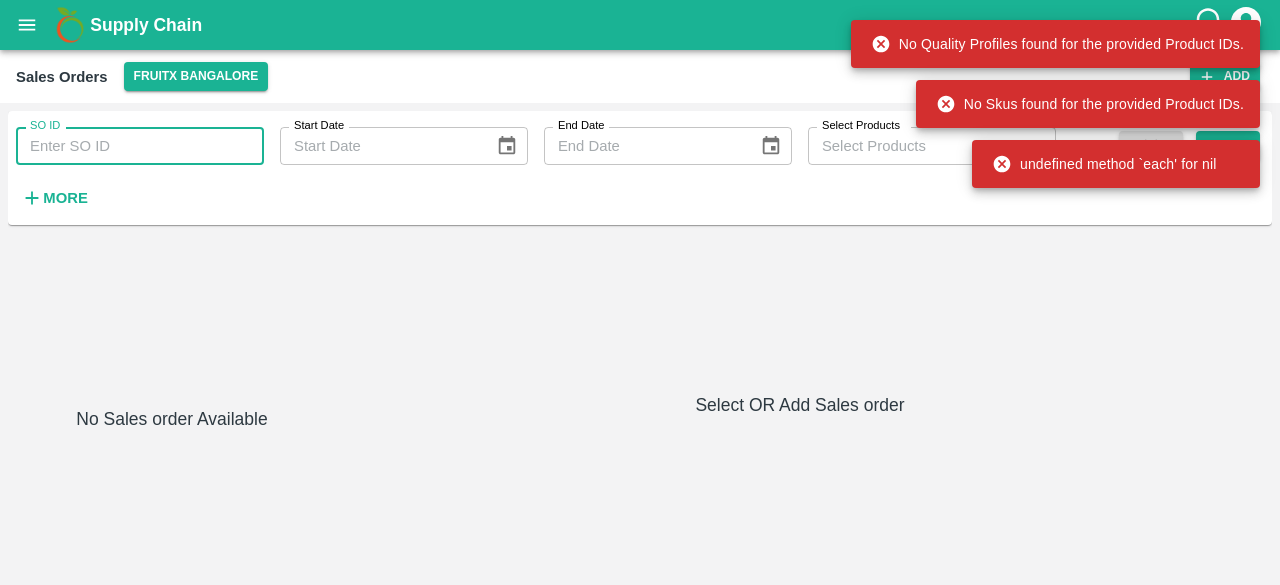click on "SO ID" at bounding box center (140, 146) 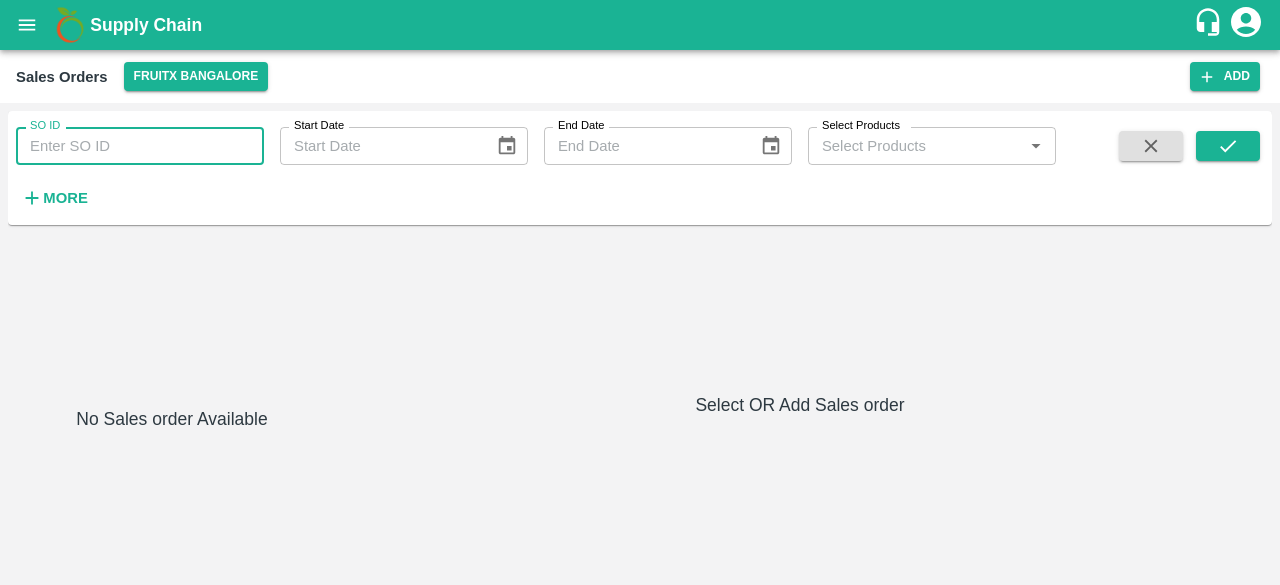 paste on "601086" 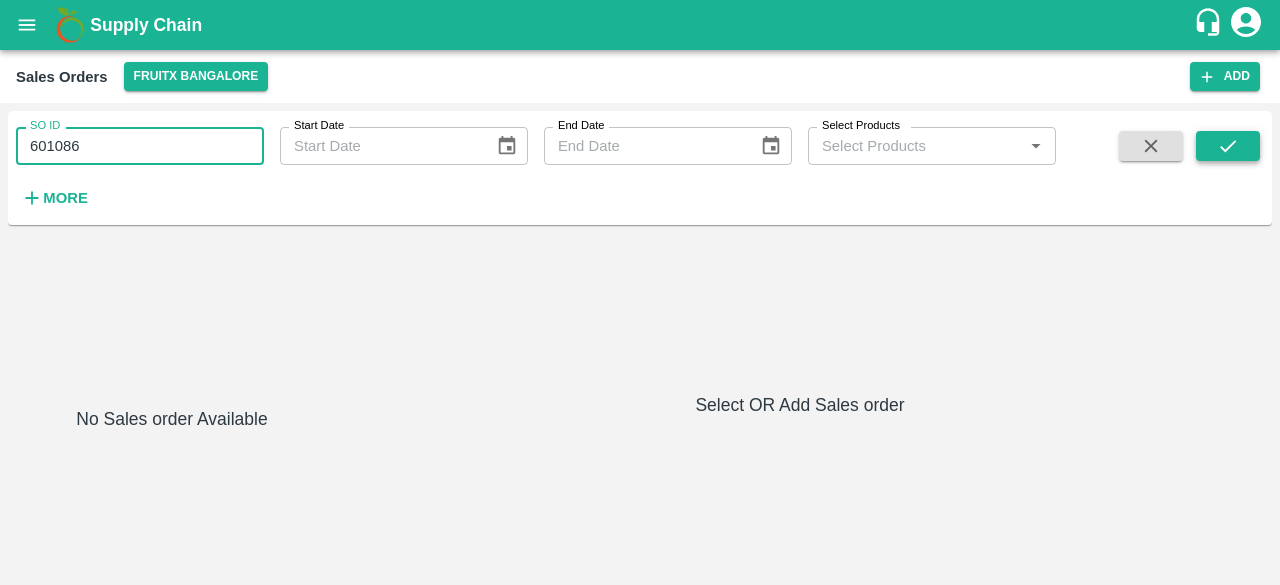 type on "601086" 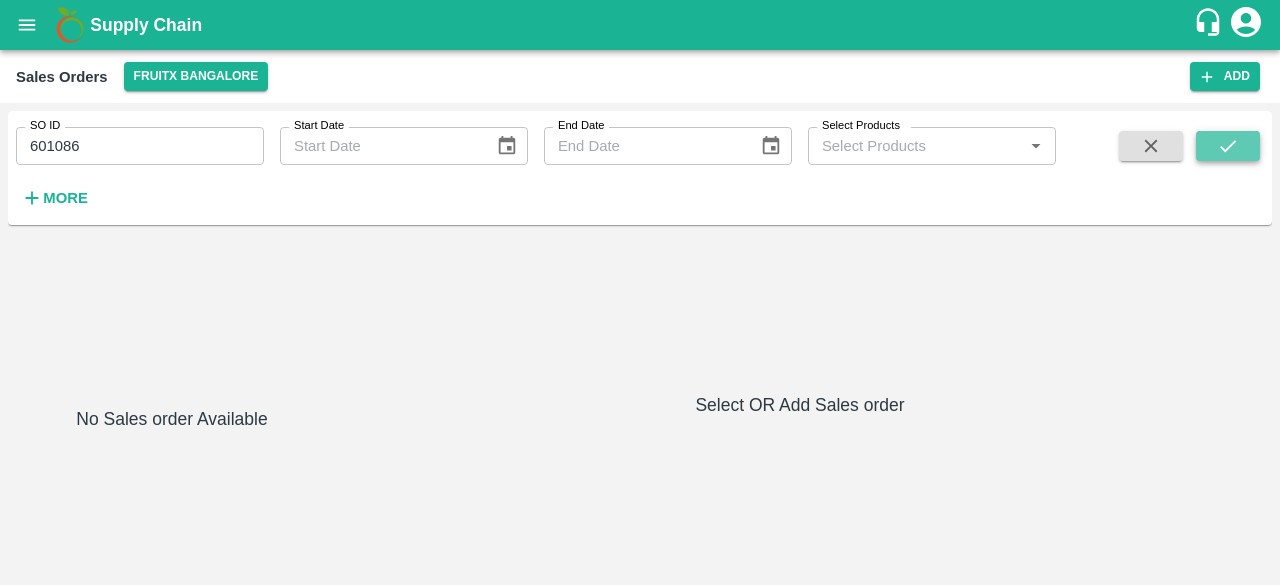 click 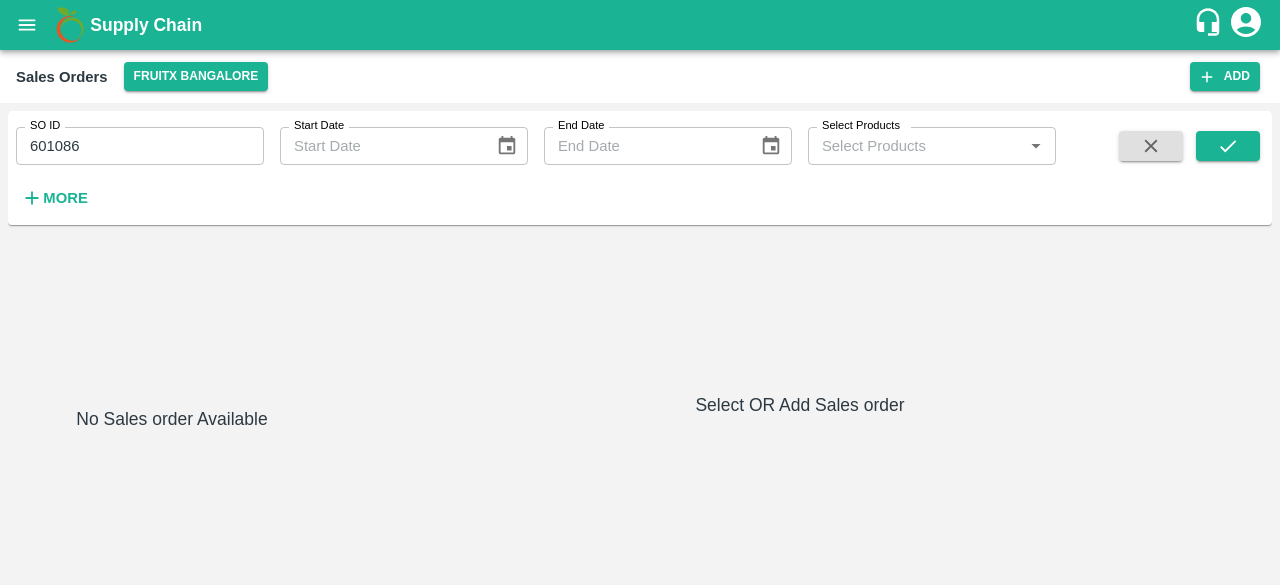 click 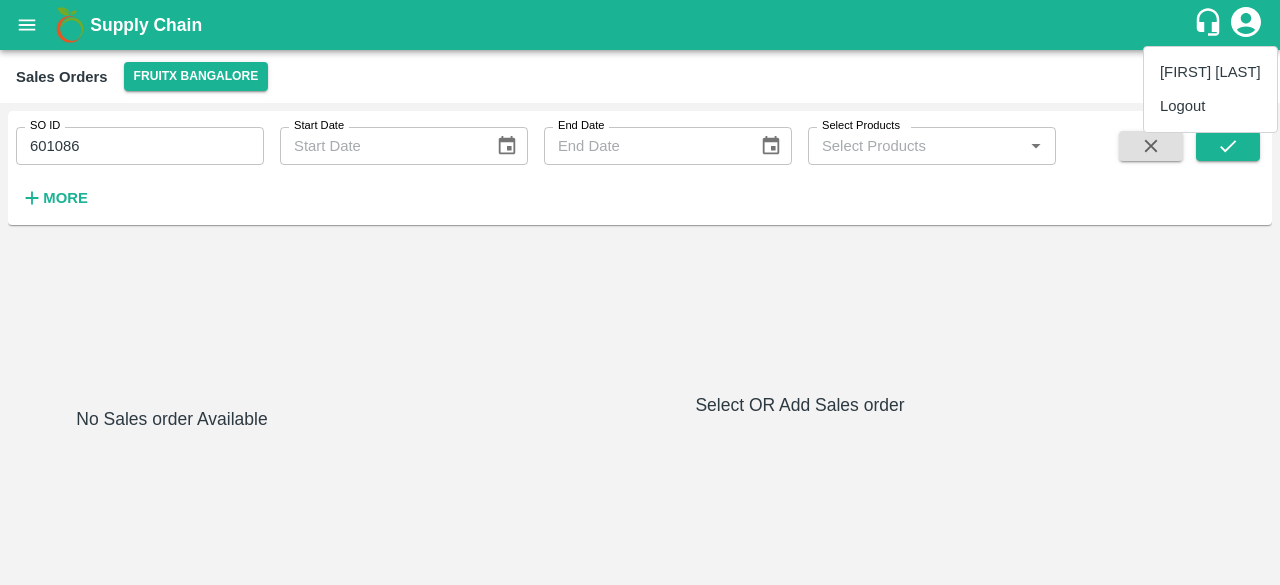 click on "Logout" at bounding box center (1210, 106) 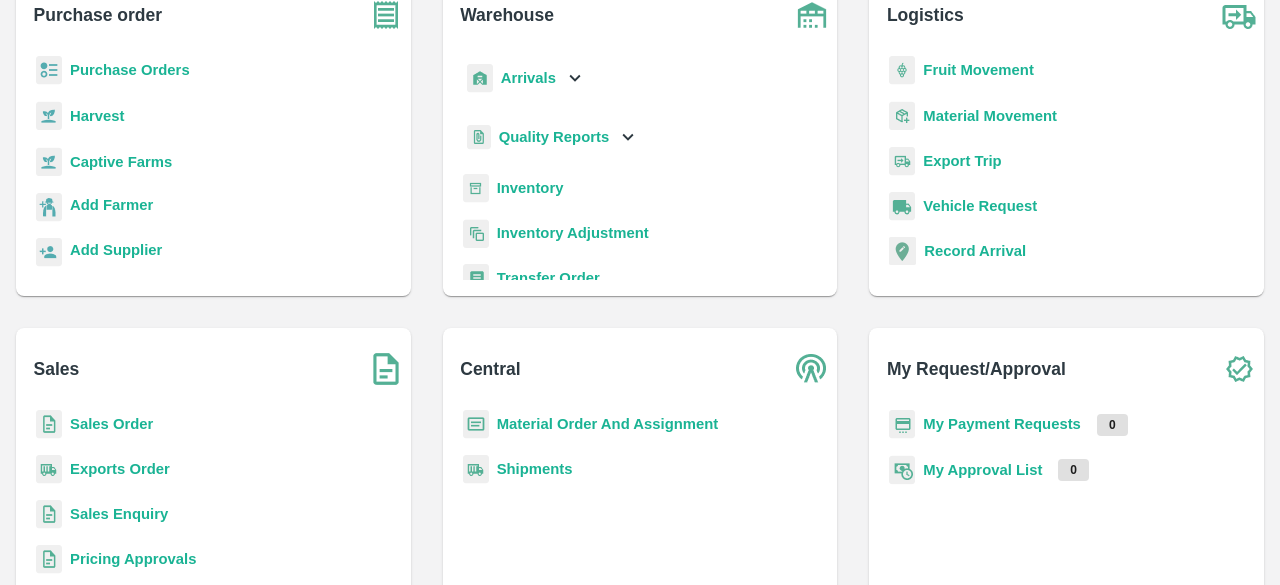 scroll, scrollTop: 0, scrollLeft: 0, axis: both 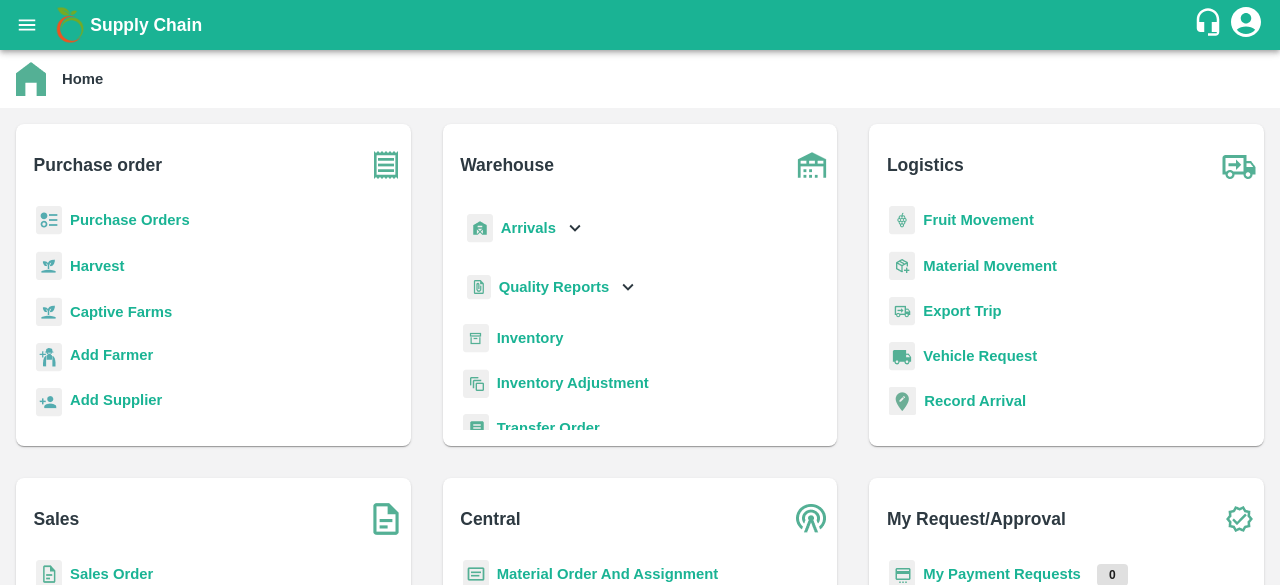 click on "Purchase Orders" at bounding box center (130, 220) 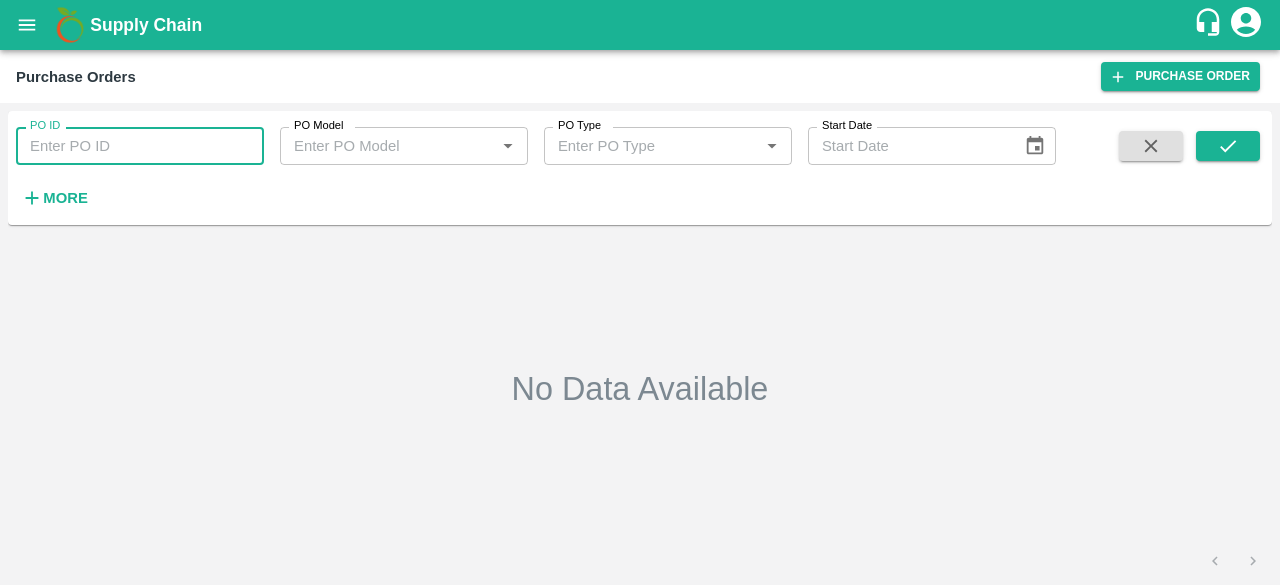 click on "PO ID" at bounding box center [140, 146] 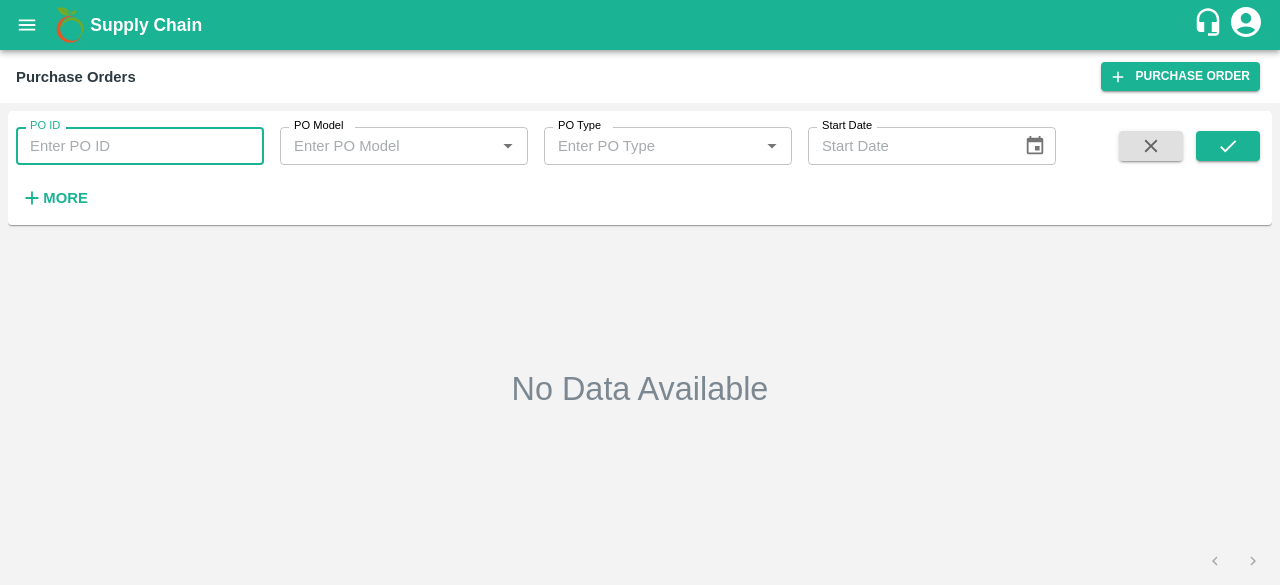 click on "More" at bounding box center (65, 198) 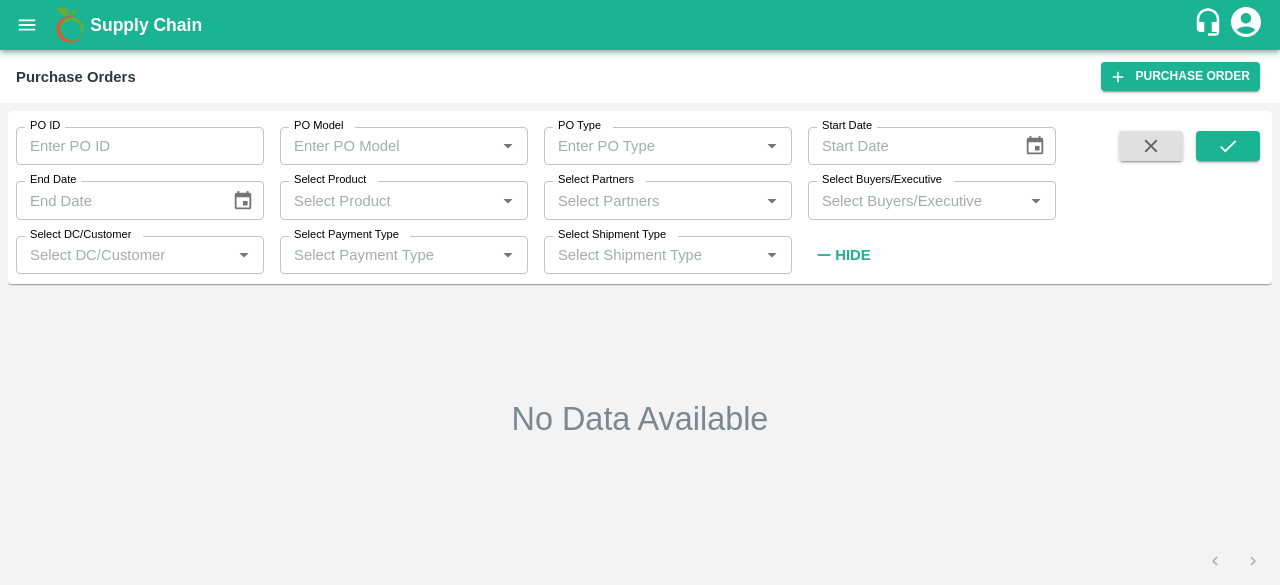 click on "Select Buyers/Executive" at bounding box center (915, 200) 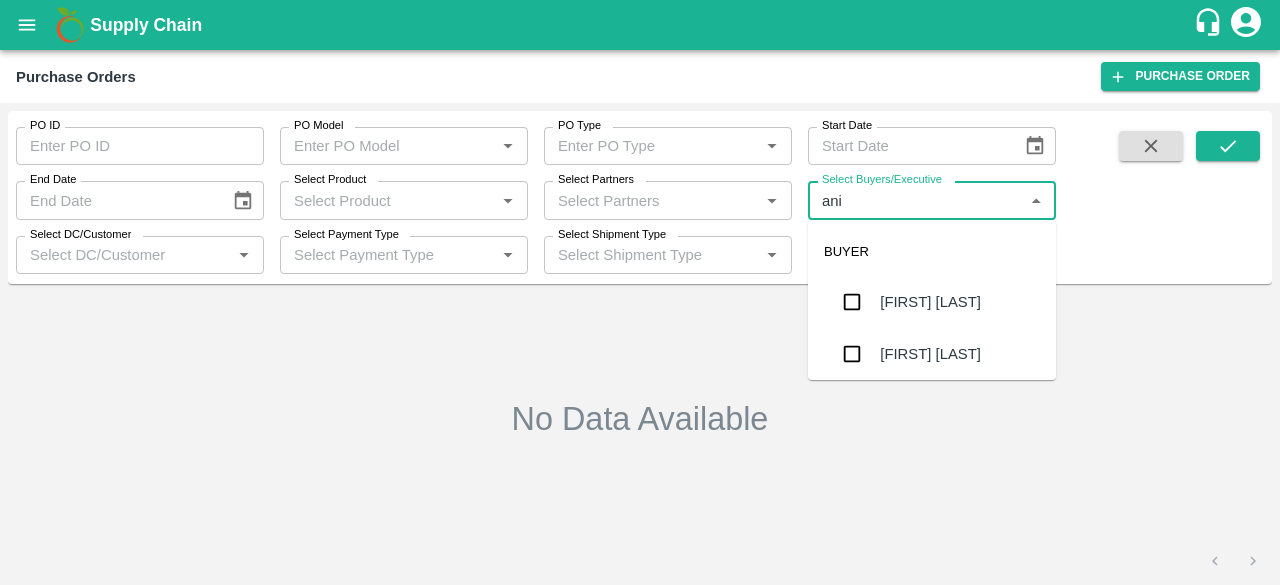 type on "[FIRST]" 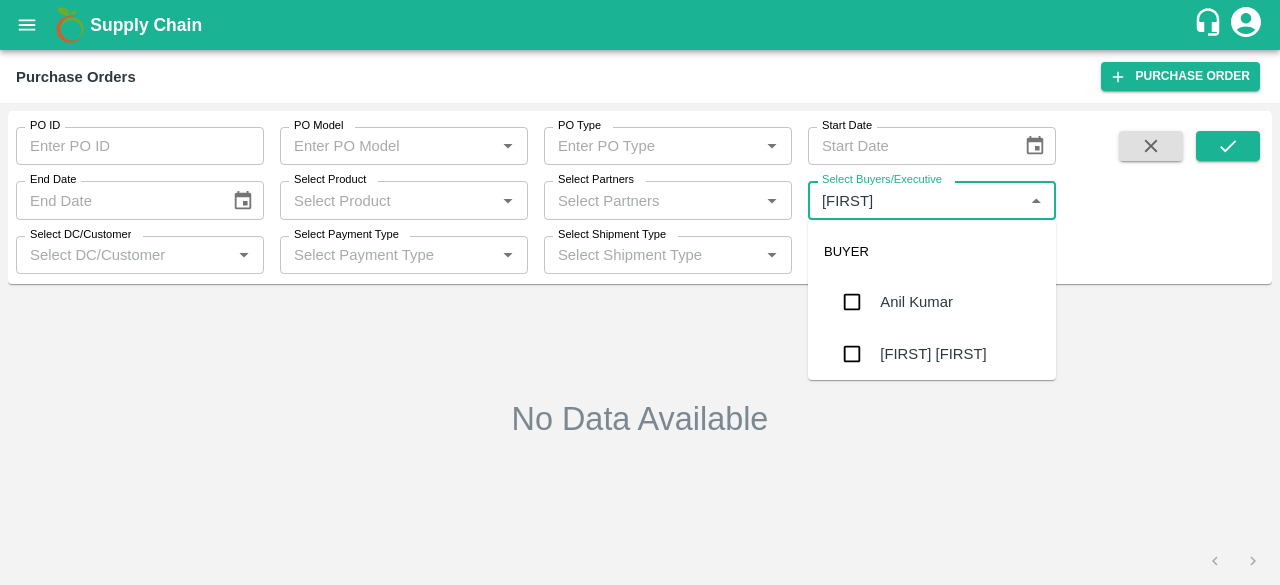 click at bounding box center [852, 302] 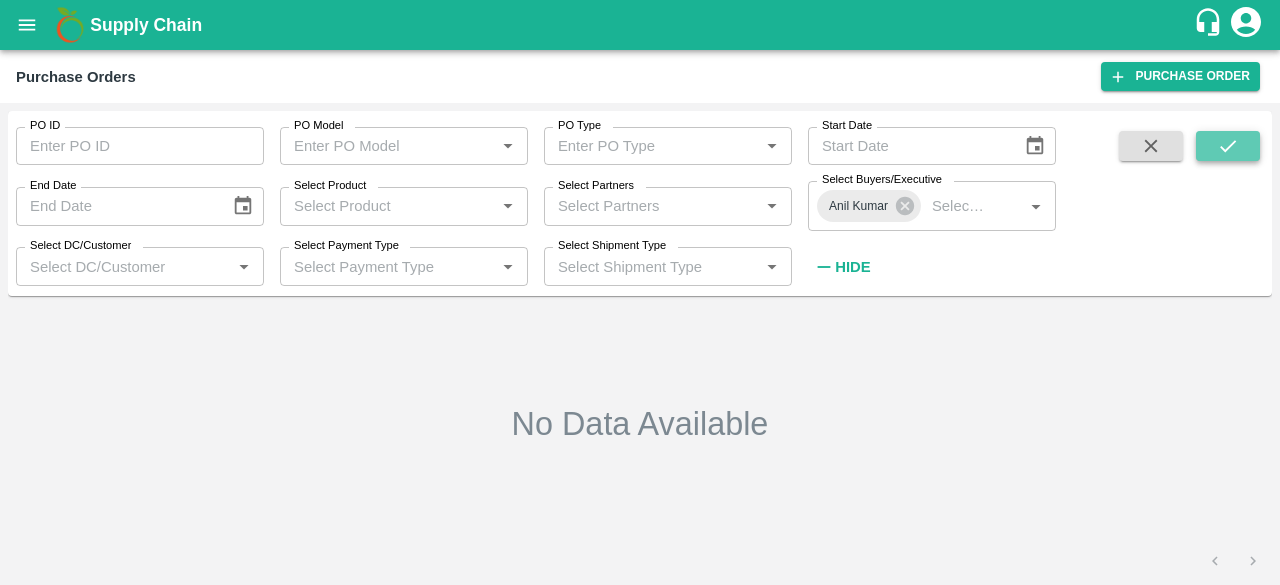 click at bounding box center [1228, 146] 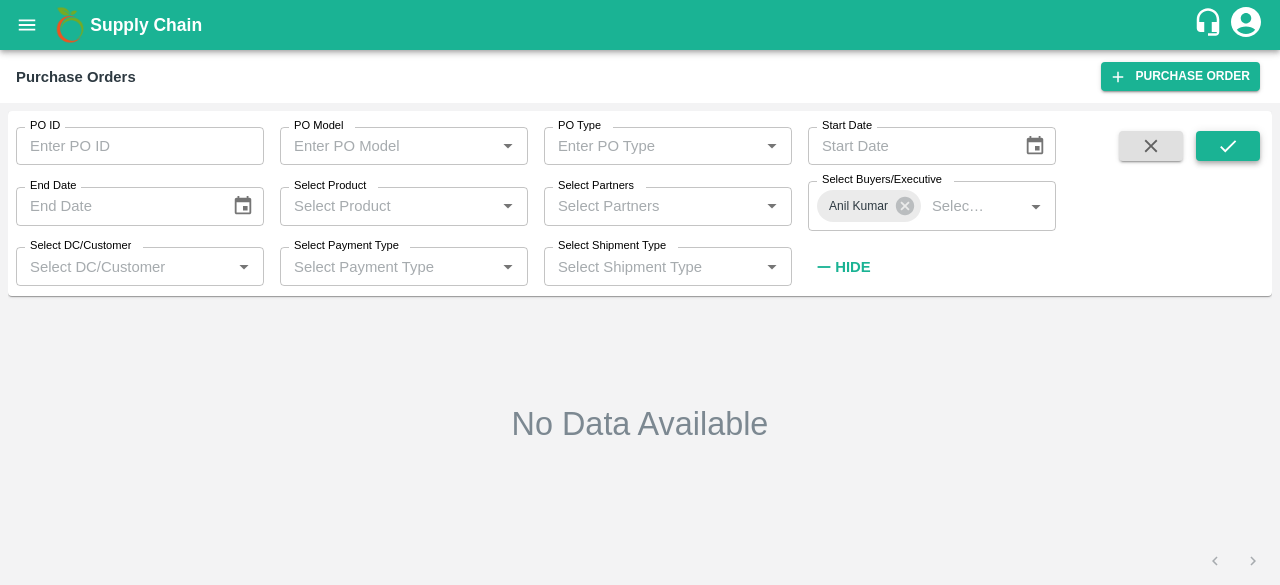 type 